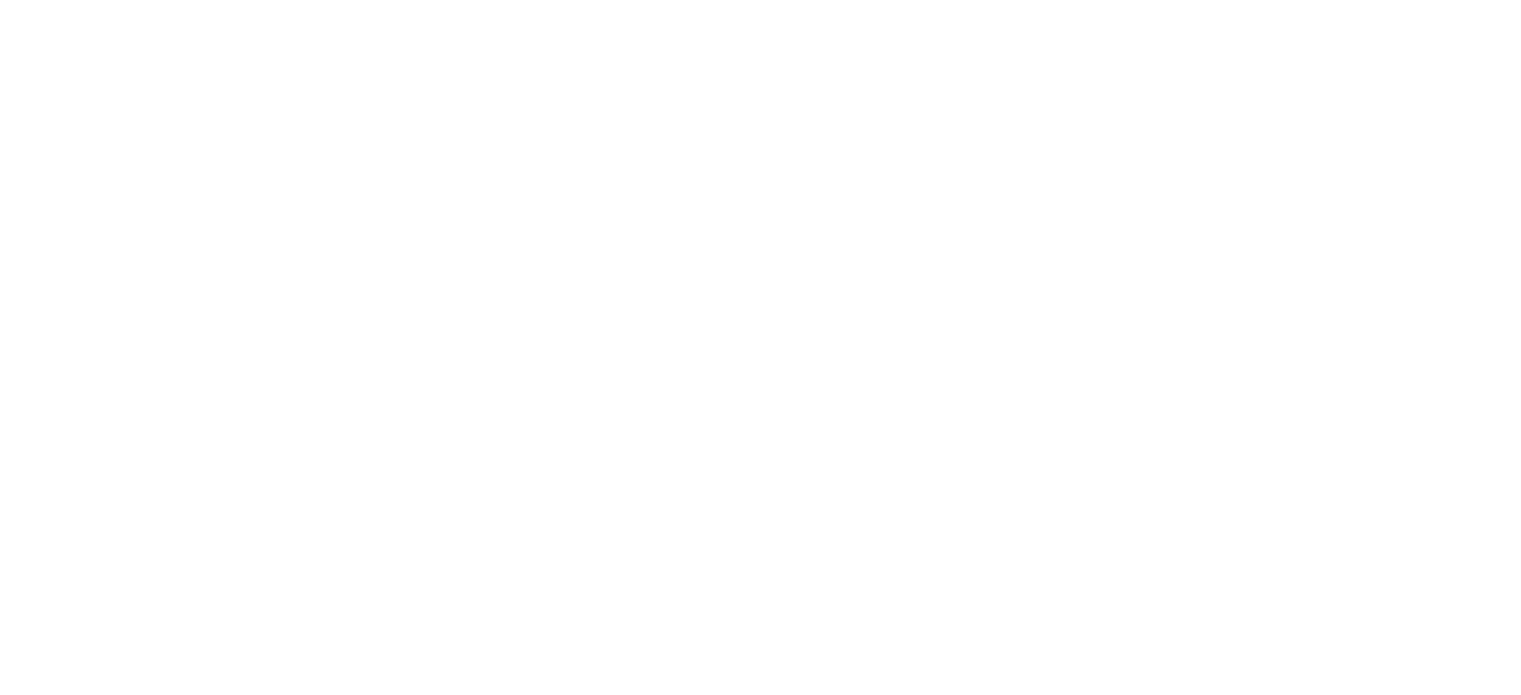 scroll, scrollTop: 0, scrollLeft: 0, axis: both 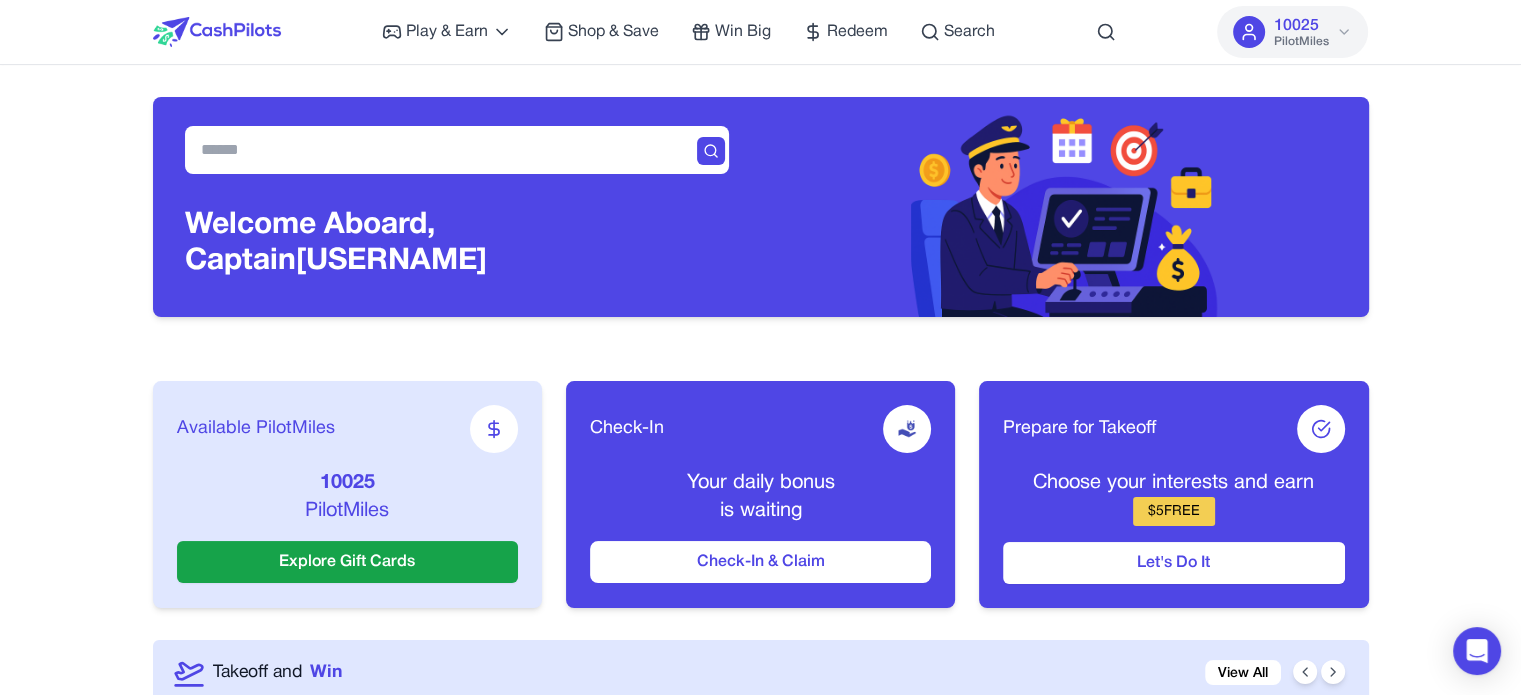 click on "10025" at bounding box center (1295, 26) 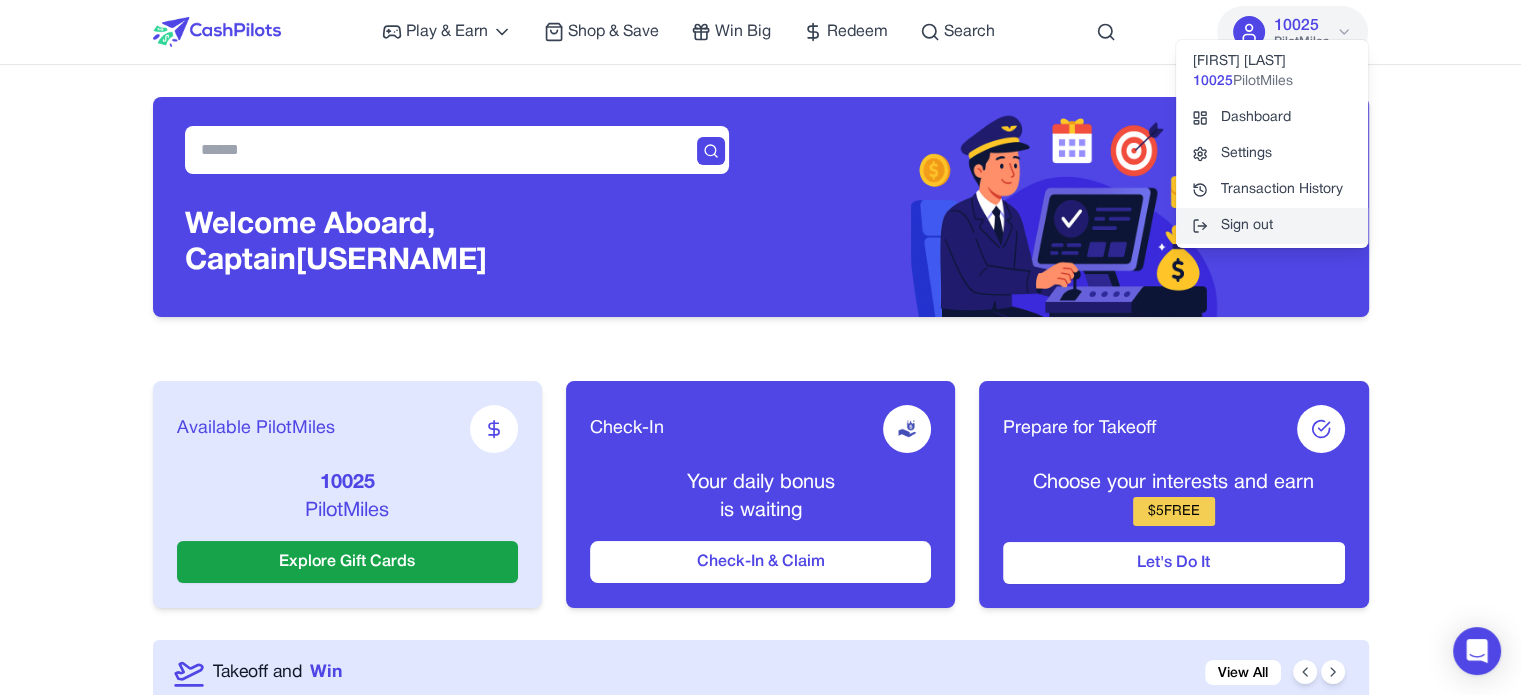 click on "Sign out" at bounding box center [1272, 226] 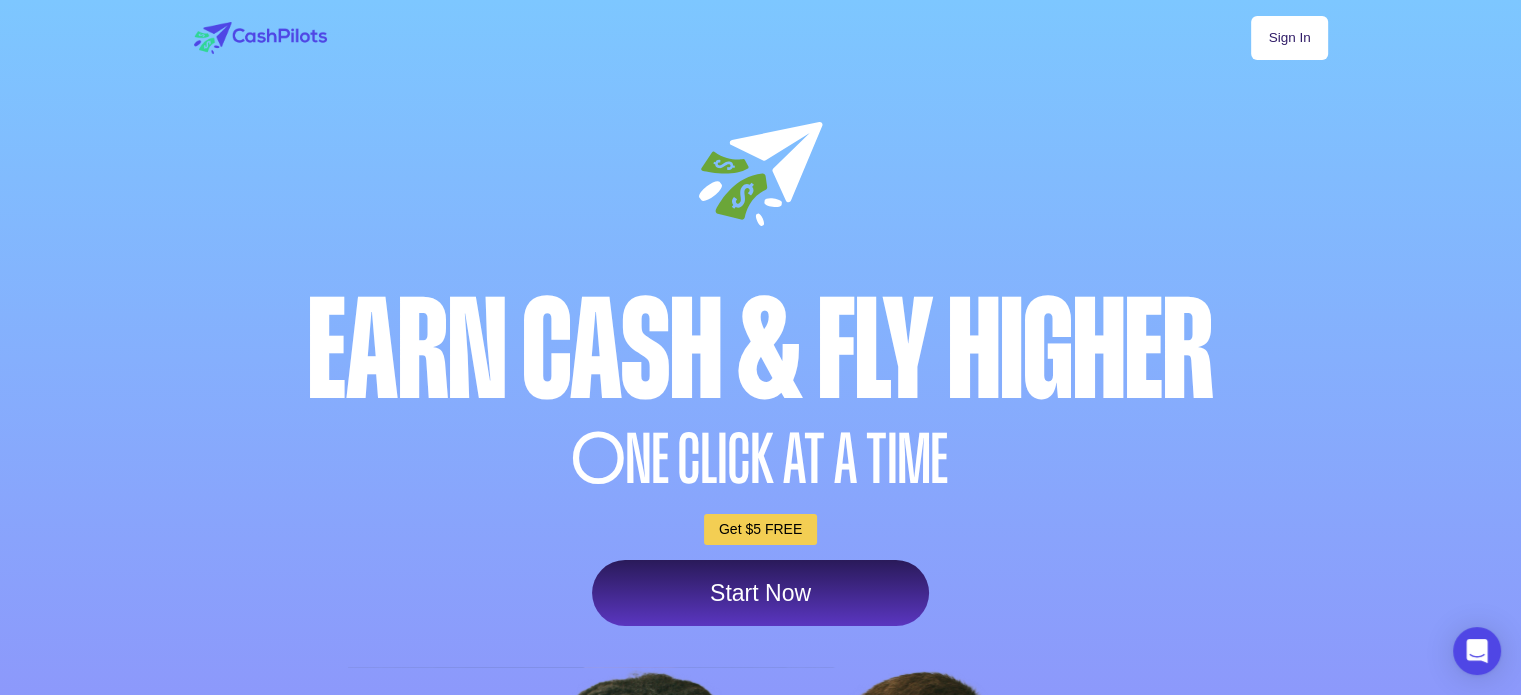 click on "Sign In Earn Cash & Fly higher O NE CLICK AT A TIME Get $5 FREE Start Now" at bounding box center [761, 606] 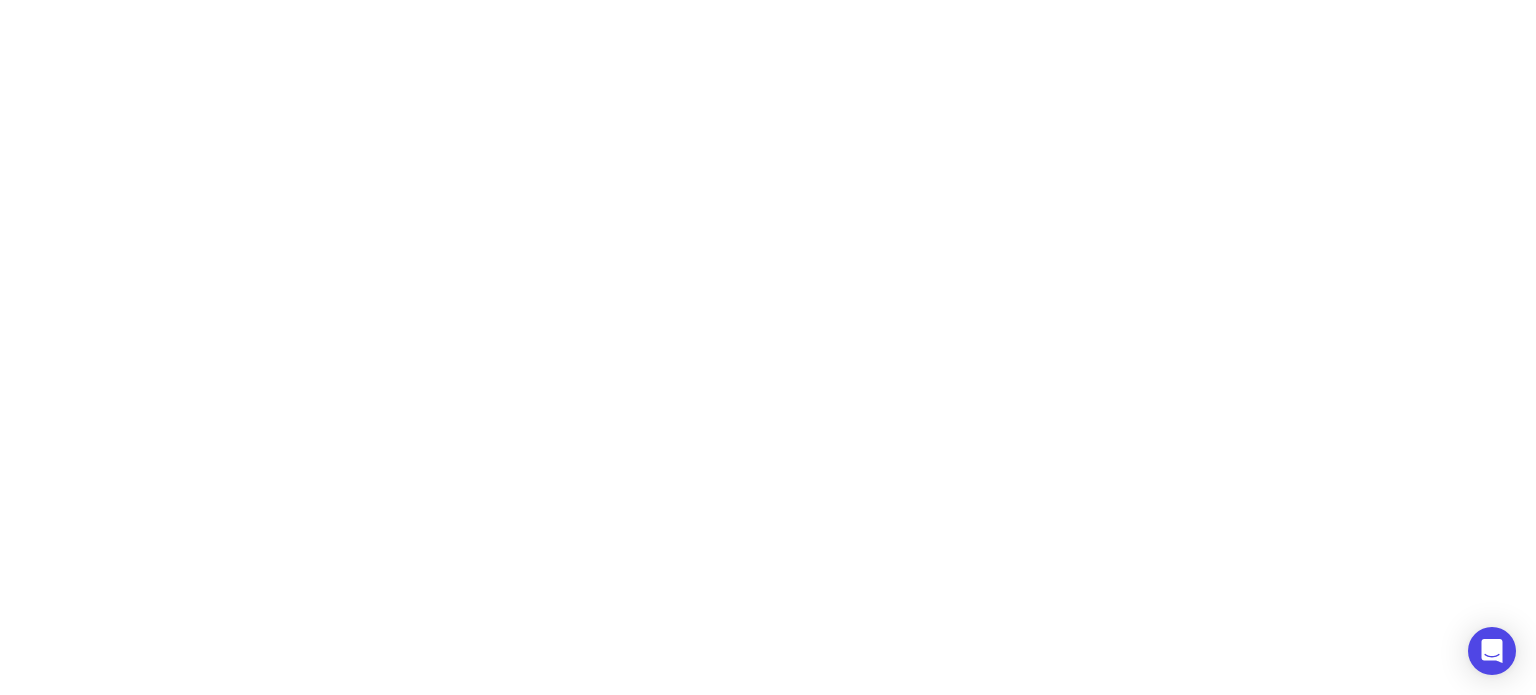 scroll, scrollTop: 0, scrollLeft: 0, axis: both 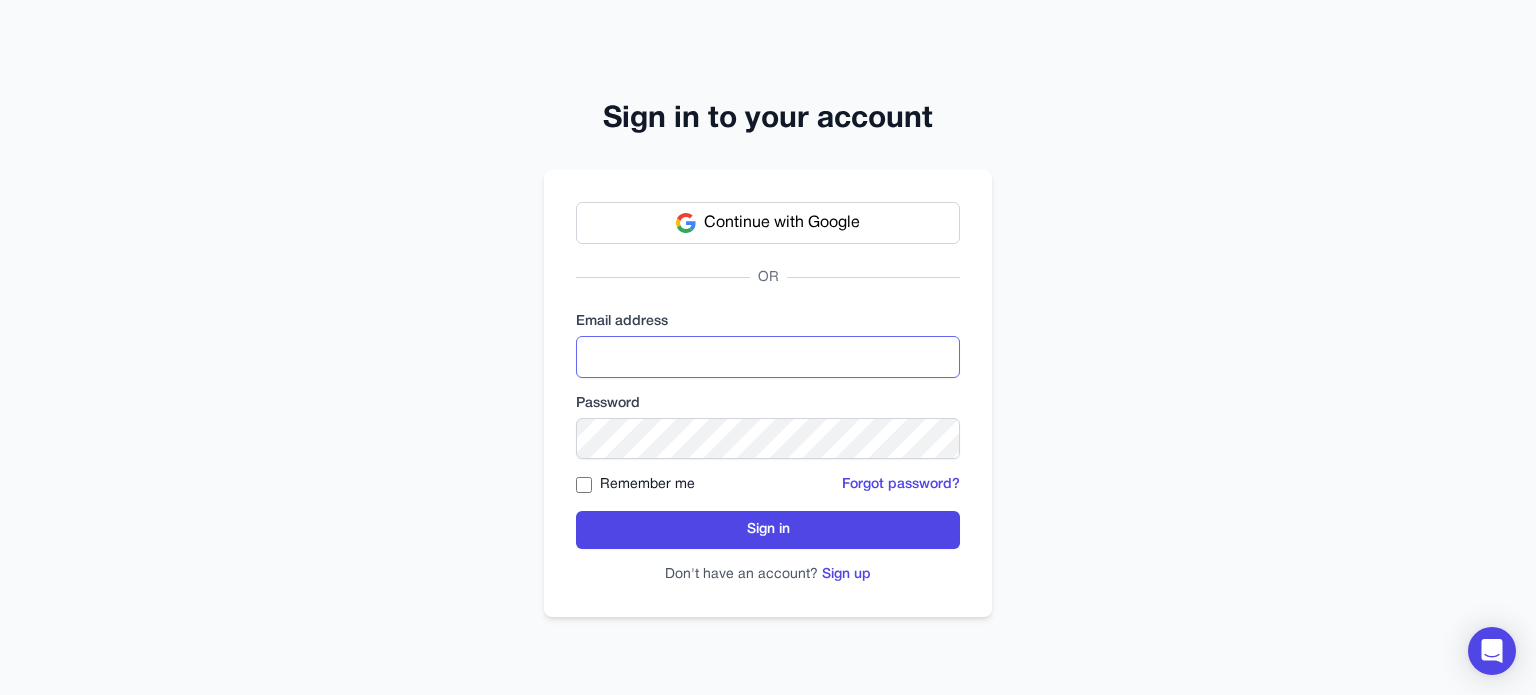 type on "**********" 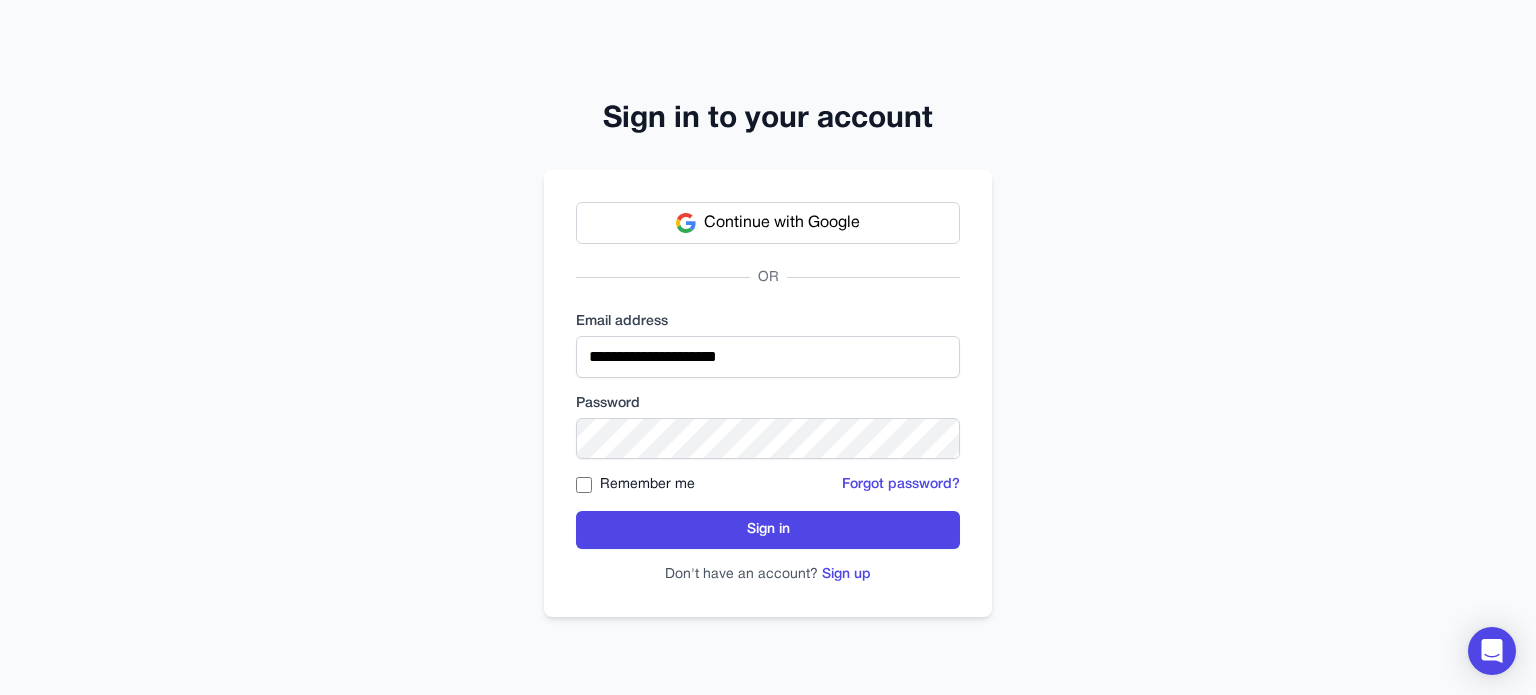 click on "Remember me" at bounding box center (647, 485) 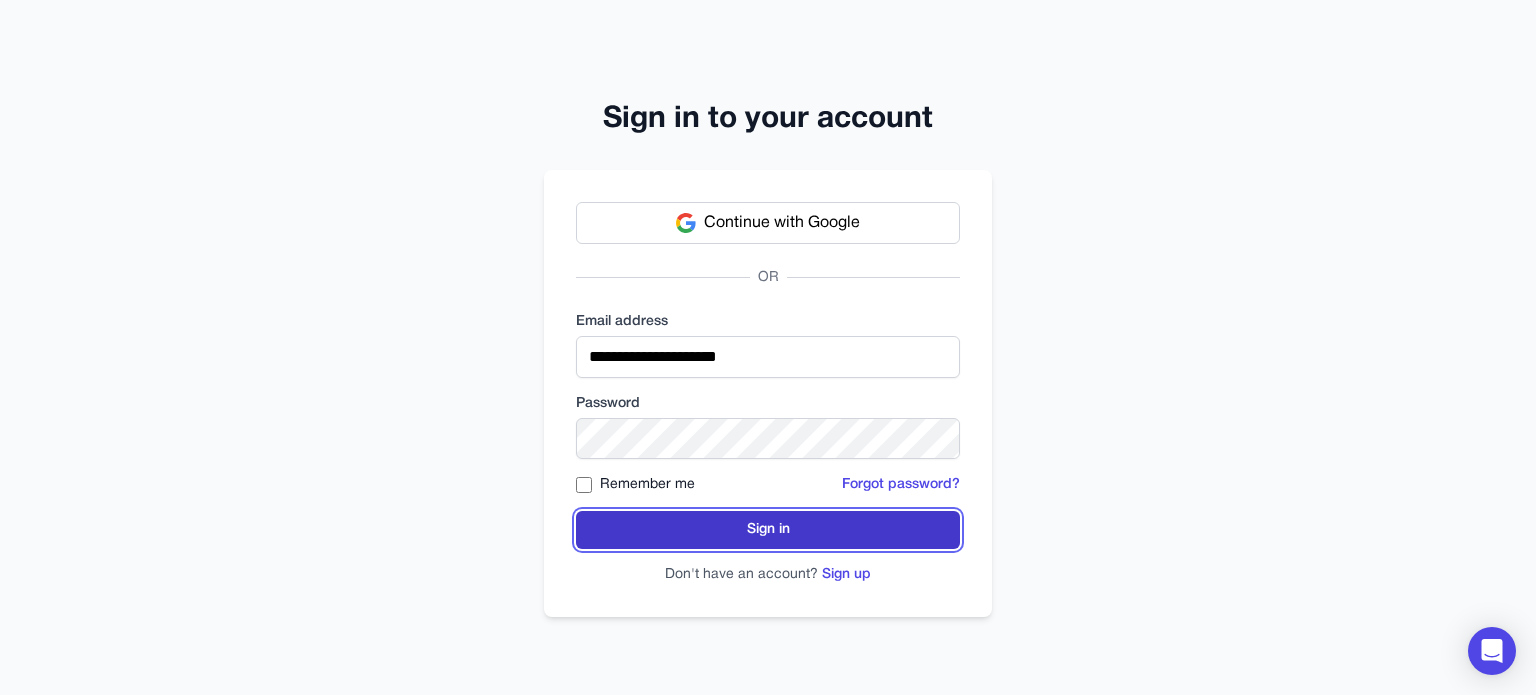 click on "Sign in" at bounding box center [768, 530] 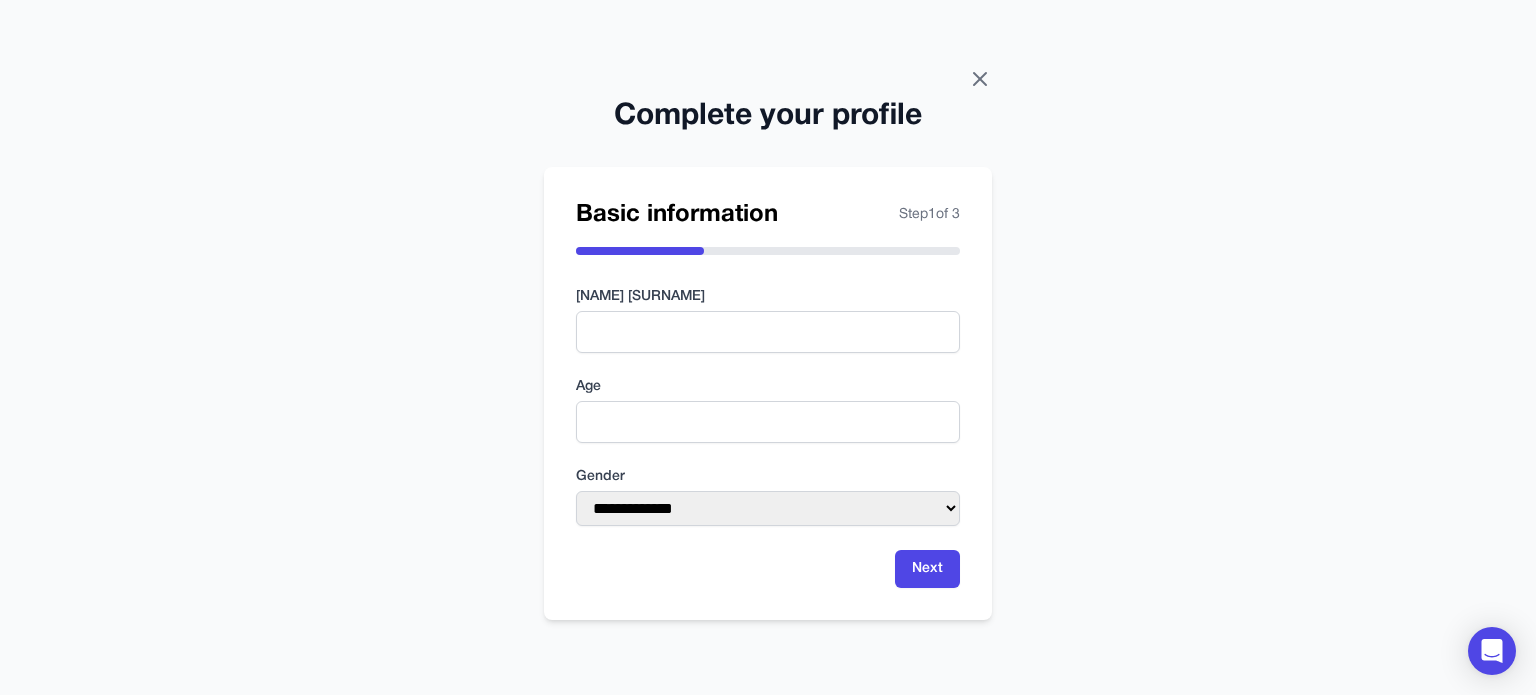 click 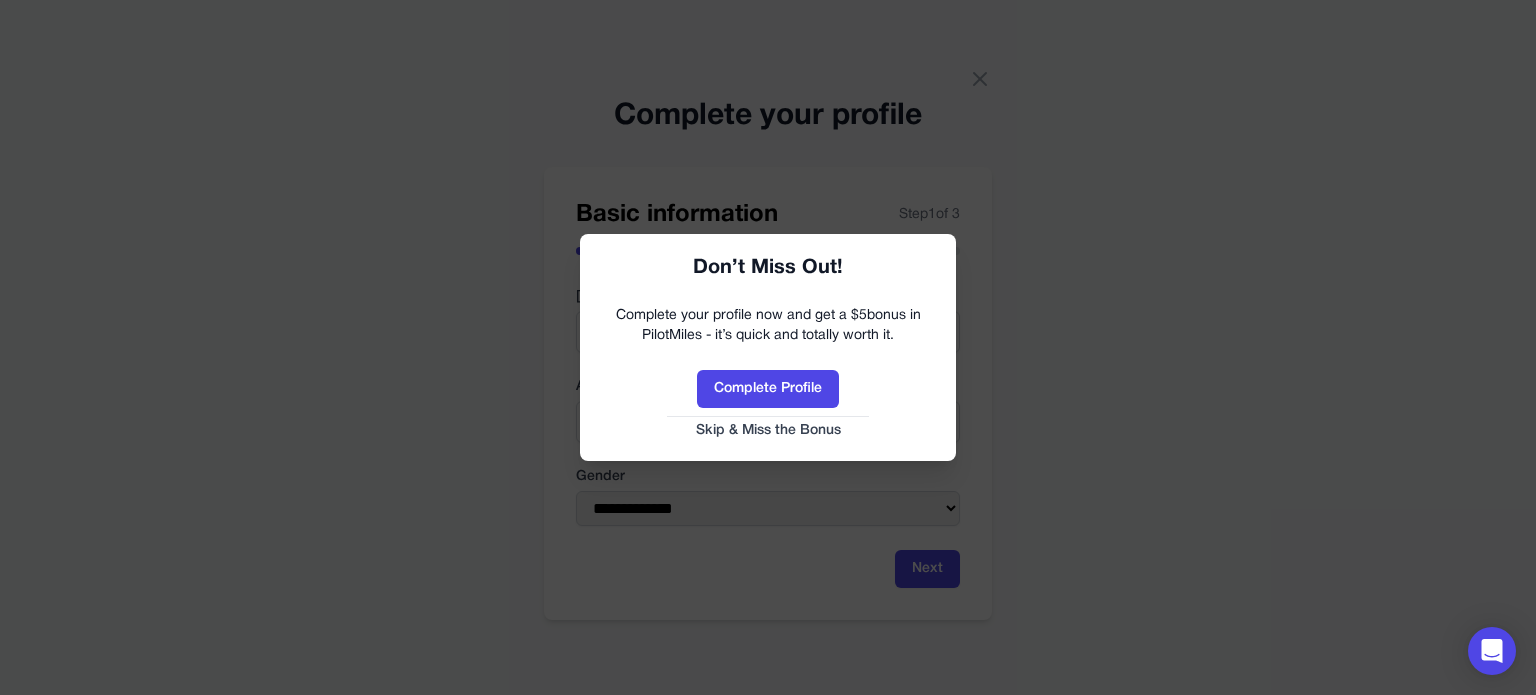 click on "Skip & Miss the Bonus" at bounding box center (768, 431) 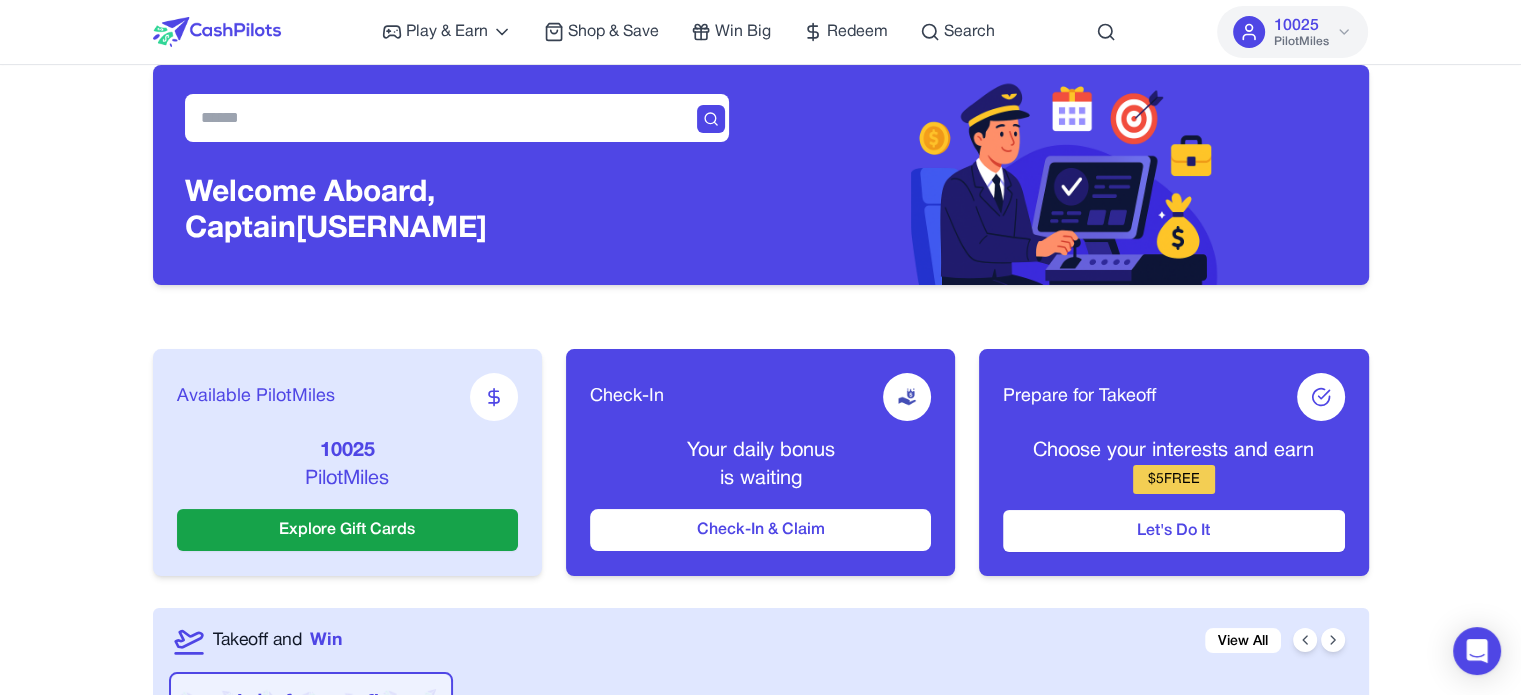 scroll, scrollTop: 0, scrollLeft: 0, axis: both 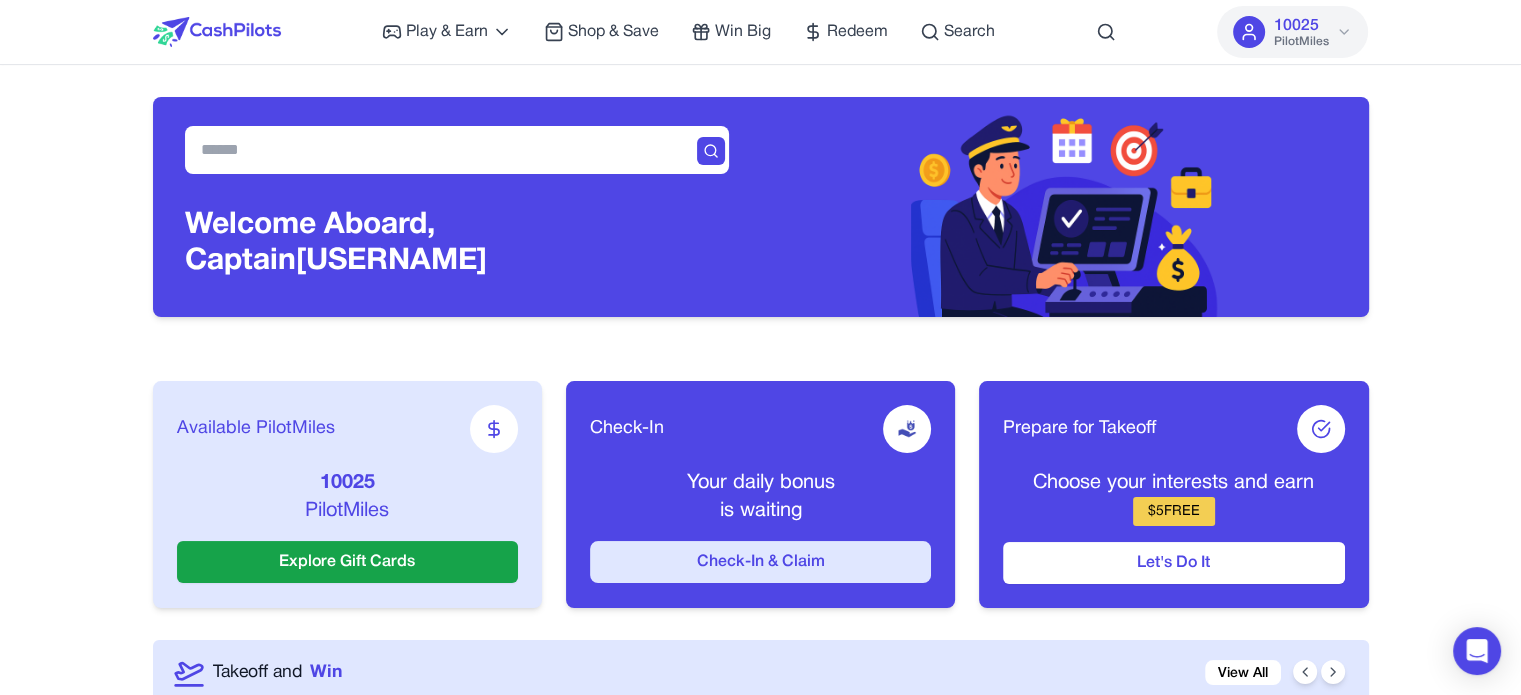 click on "Check-In & Claim" at bounding box center [760, 562] 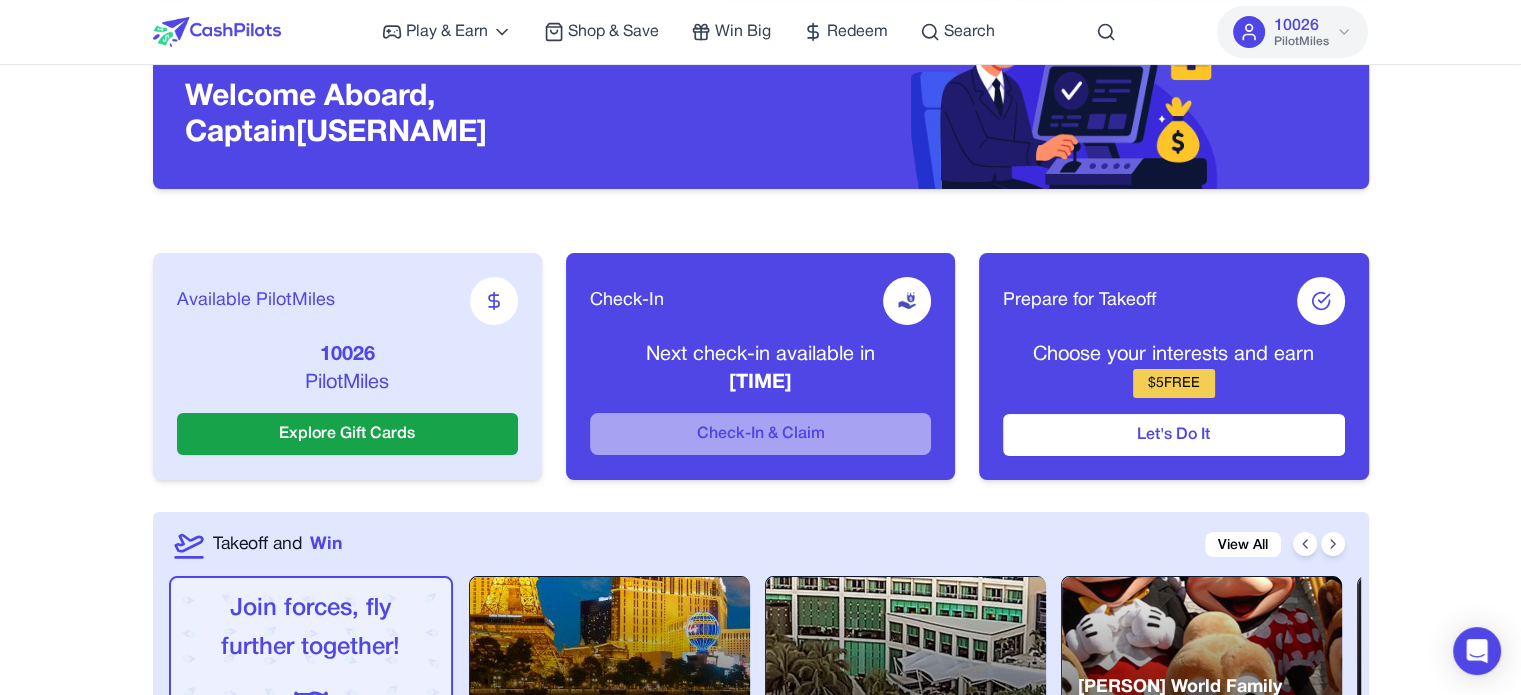scroll, scrollTop: 0, scrollLeft: 0, axis: both 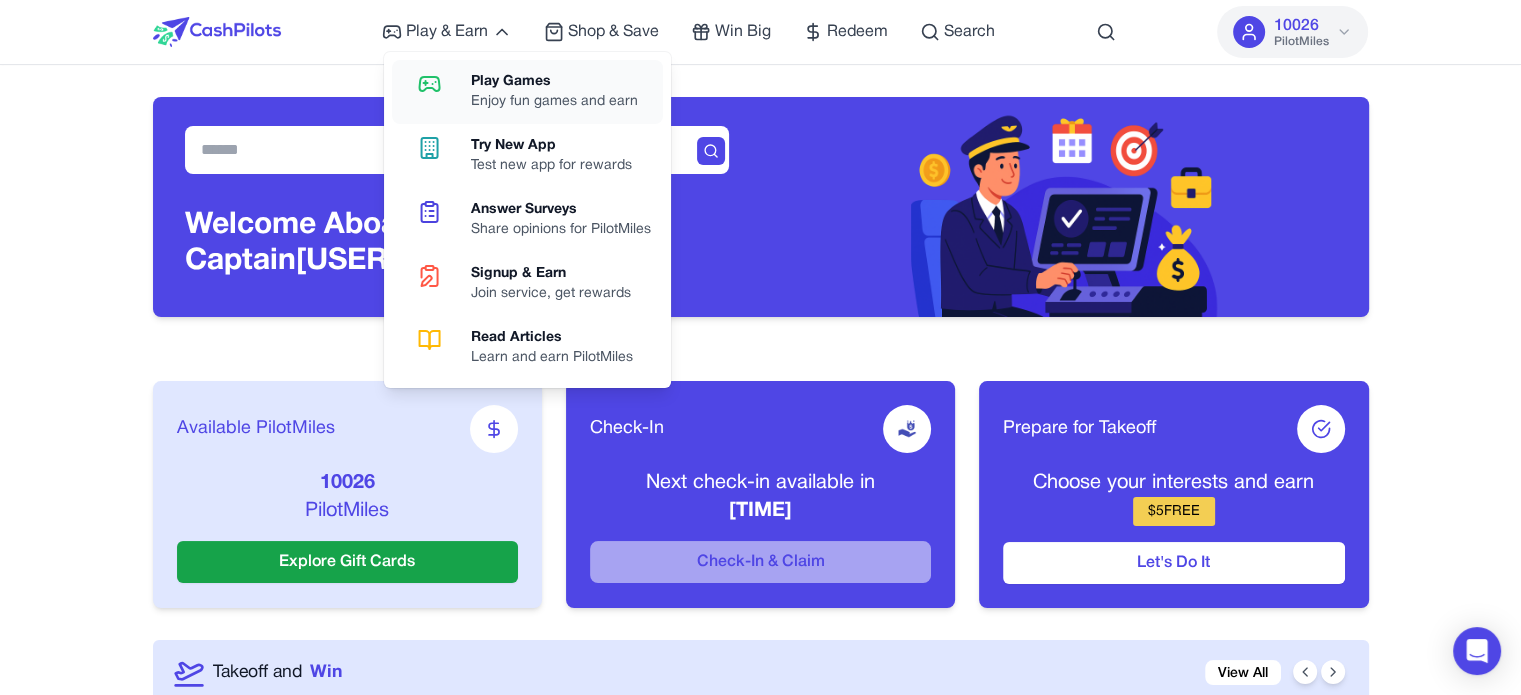 click on "Play Games Enjoy fun games and earn" at bounding box center [527, 92] 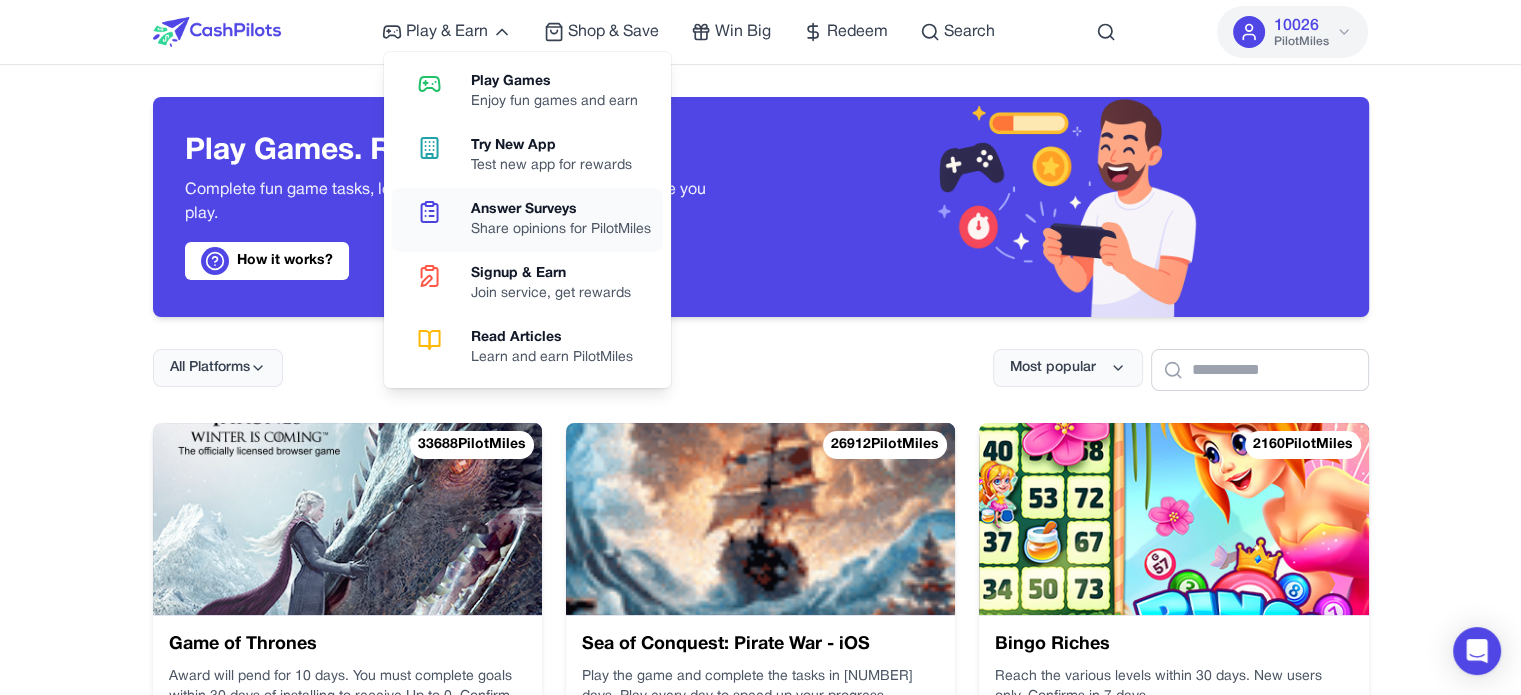 click on "Share opinions for PilotMiles" at bounding box center (561, 230) 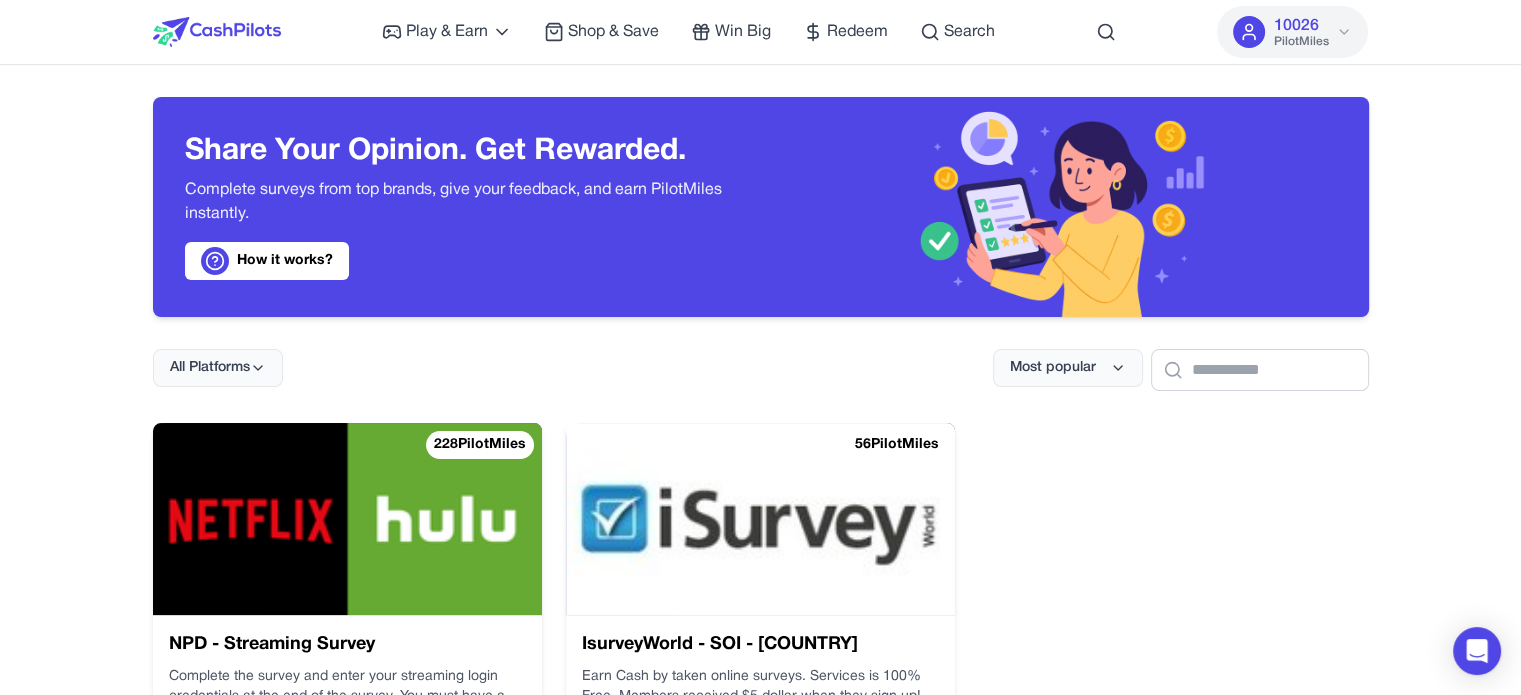 click at bounding box center [347, 519] 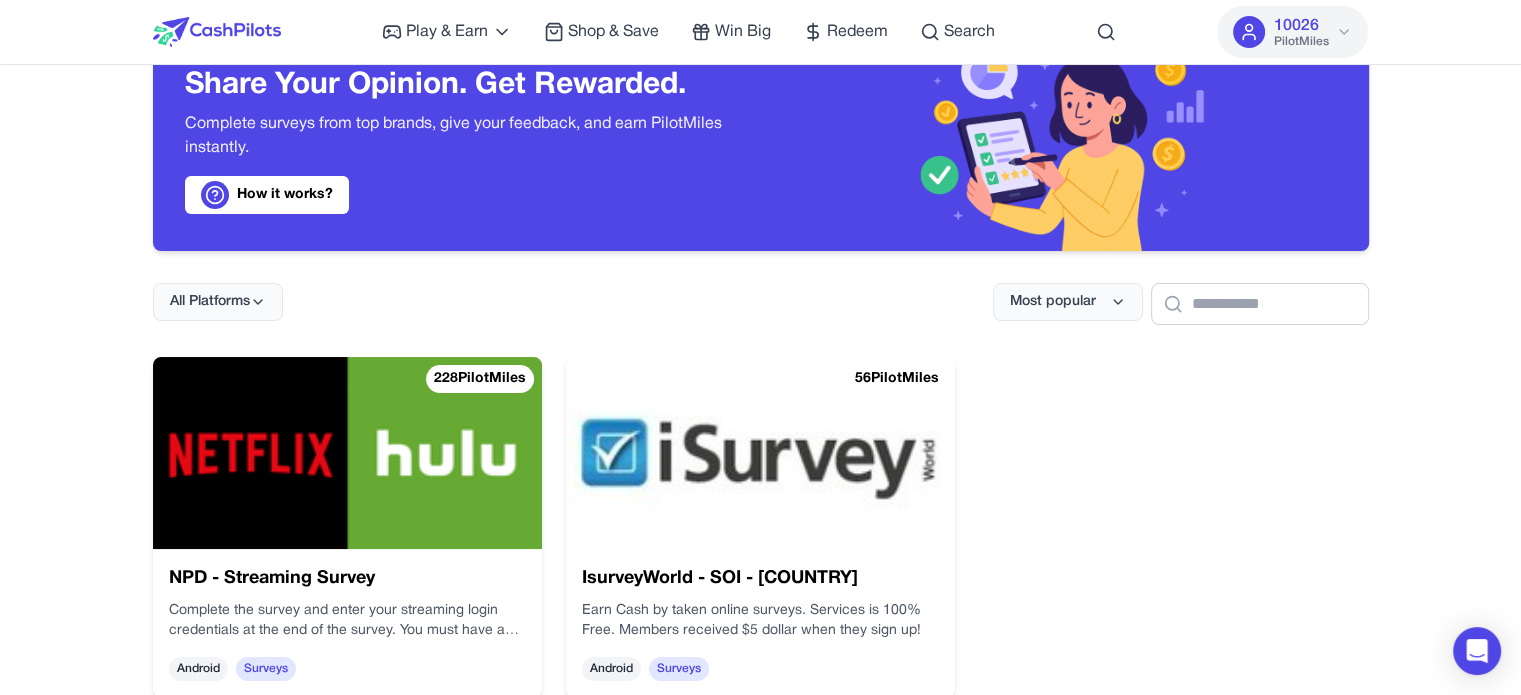 scroll, scrollTop: 100, scrollLeft: 0, axis: vertical 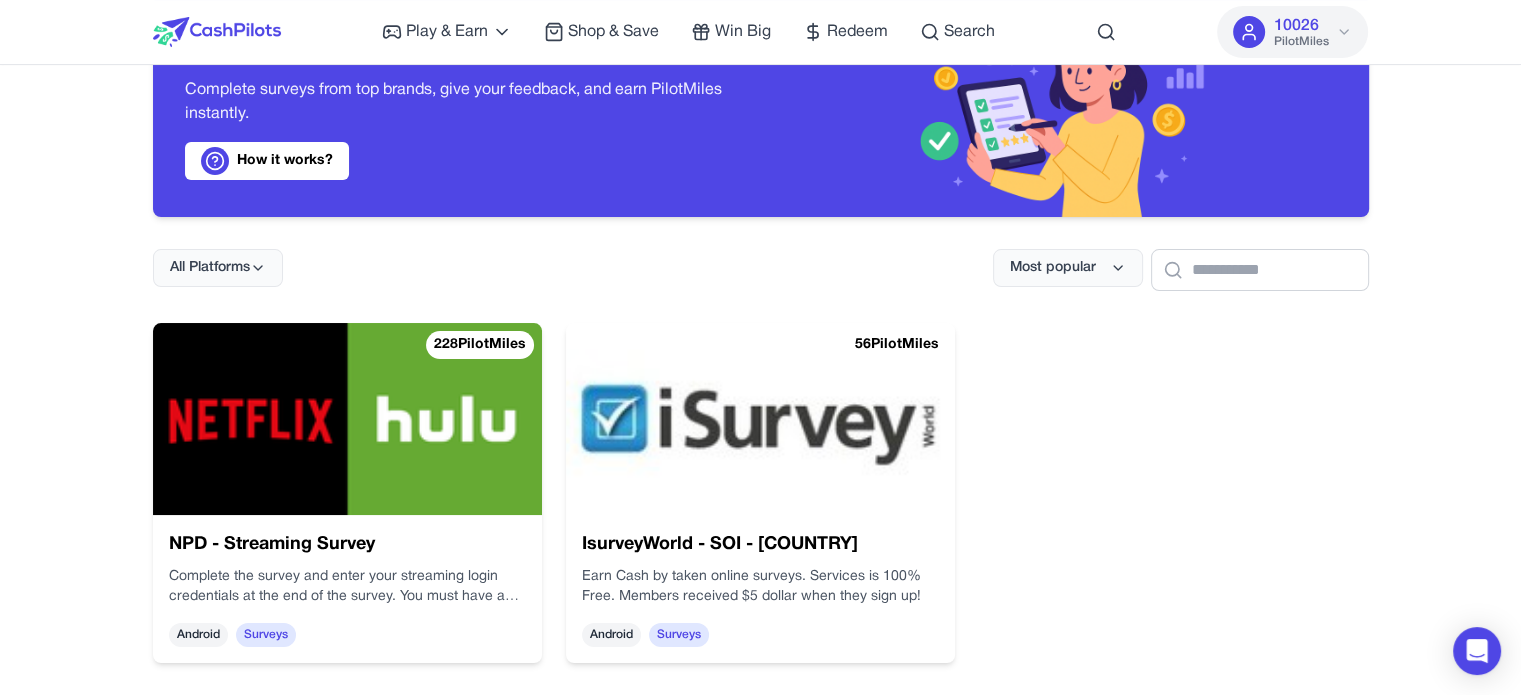 click at bounding box center (760, 419) 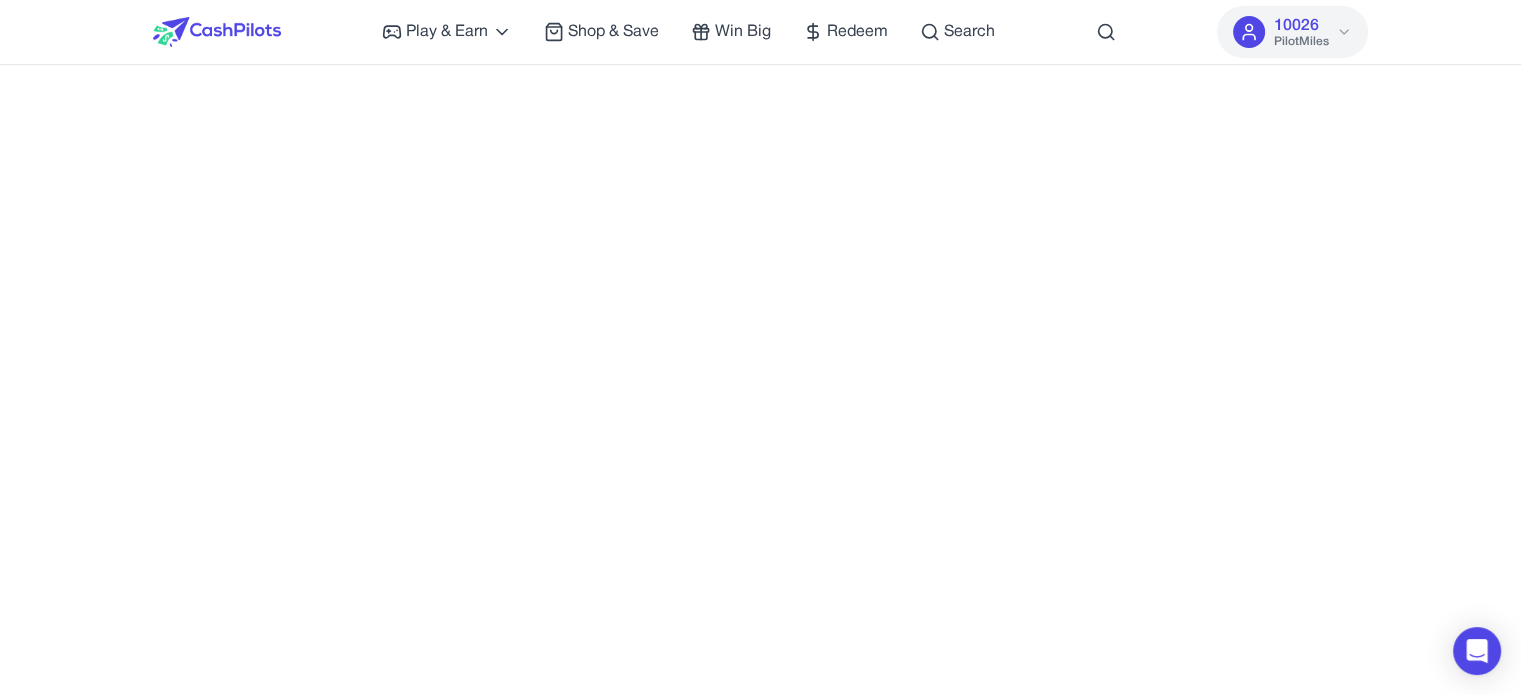 scroll, scrollTop: 0, scrollLeft: 0, axis: both 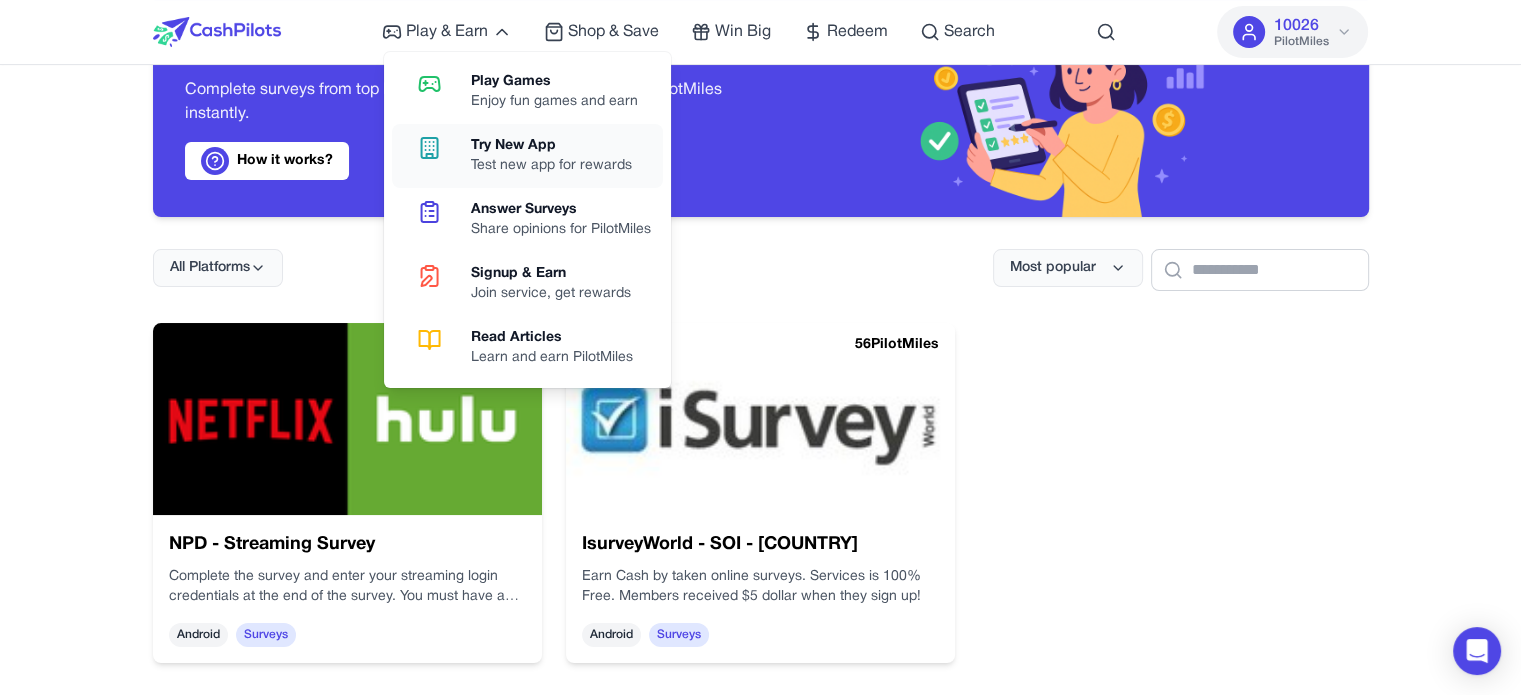 click on "Try New App" at bounding box center [551, 146] 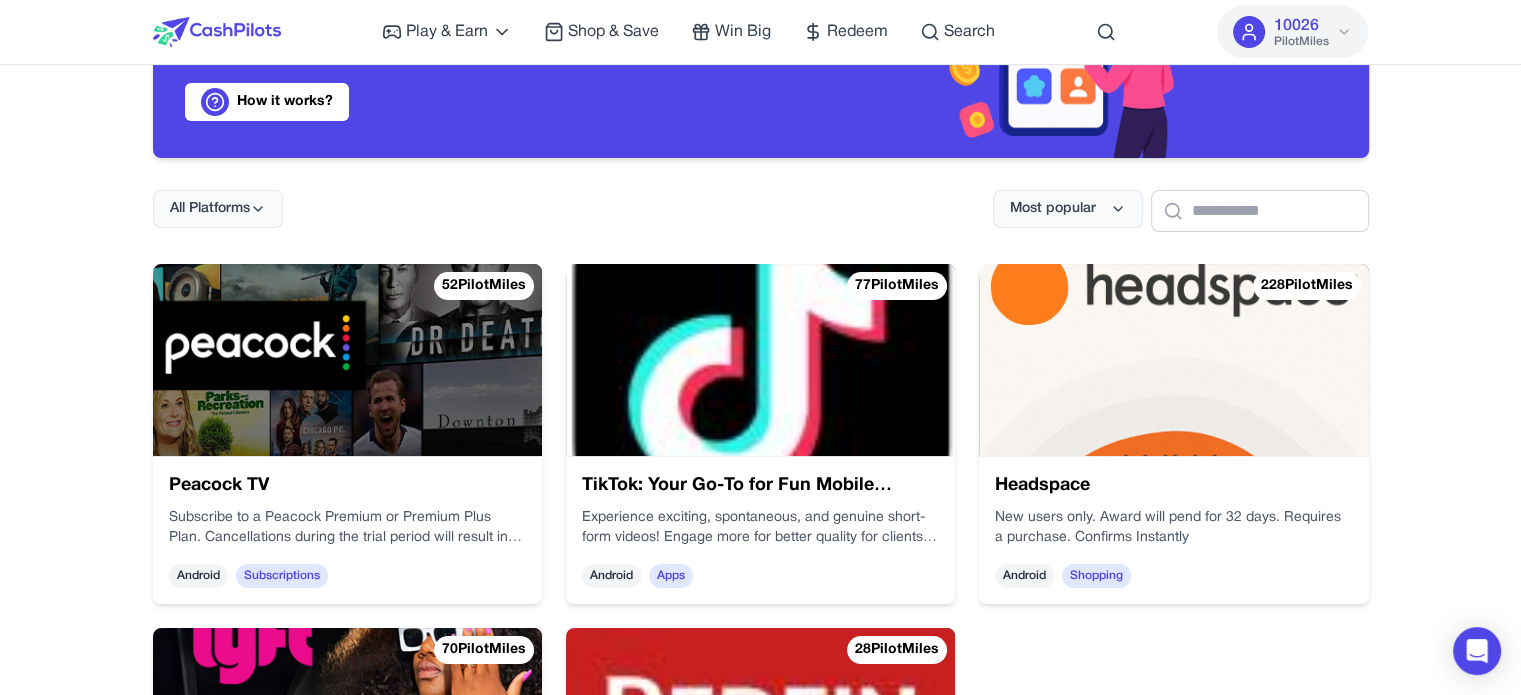 scroll, scrollTop: 200, scrollLeft: 0, axis: vertical 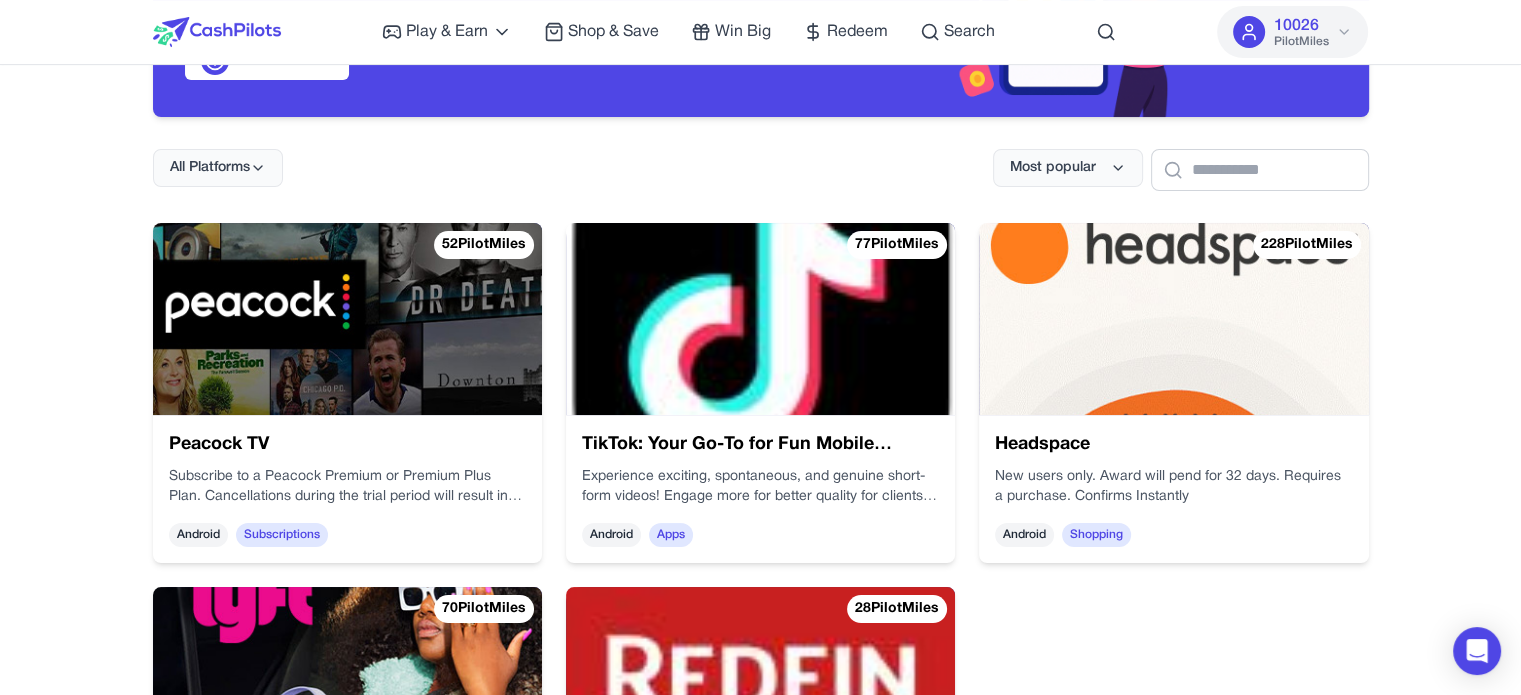 click at bounding box center (347, 319) 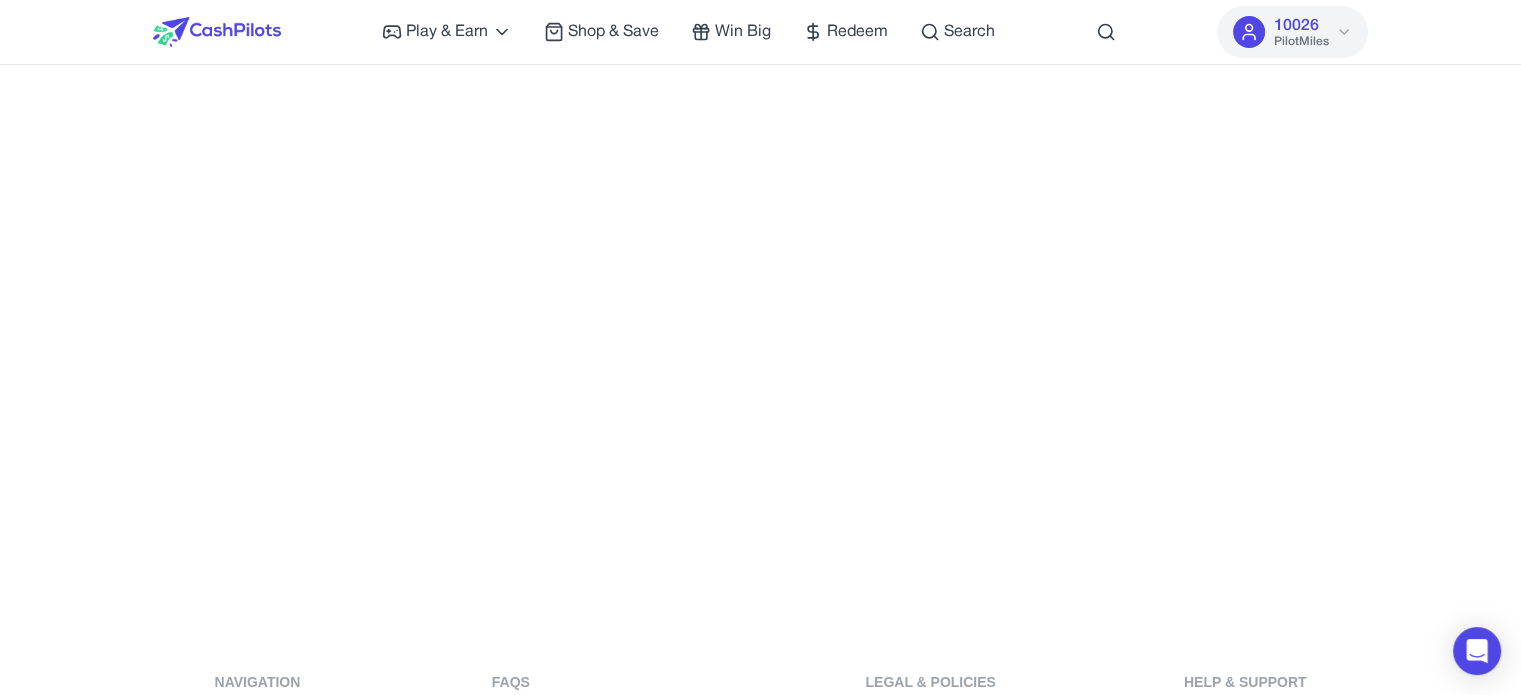scroll, scrollTop: 0, scrollLeft: 0, axis: both 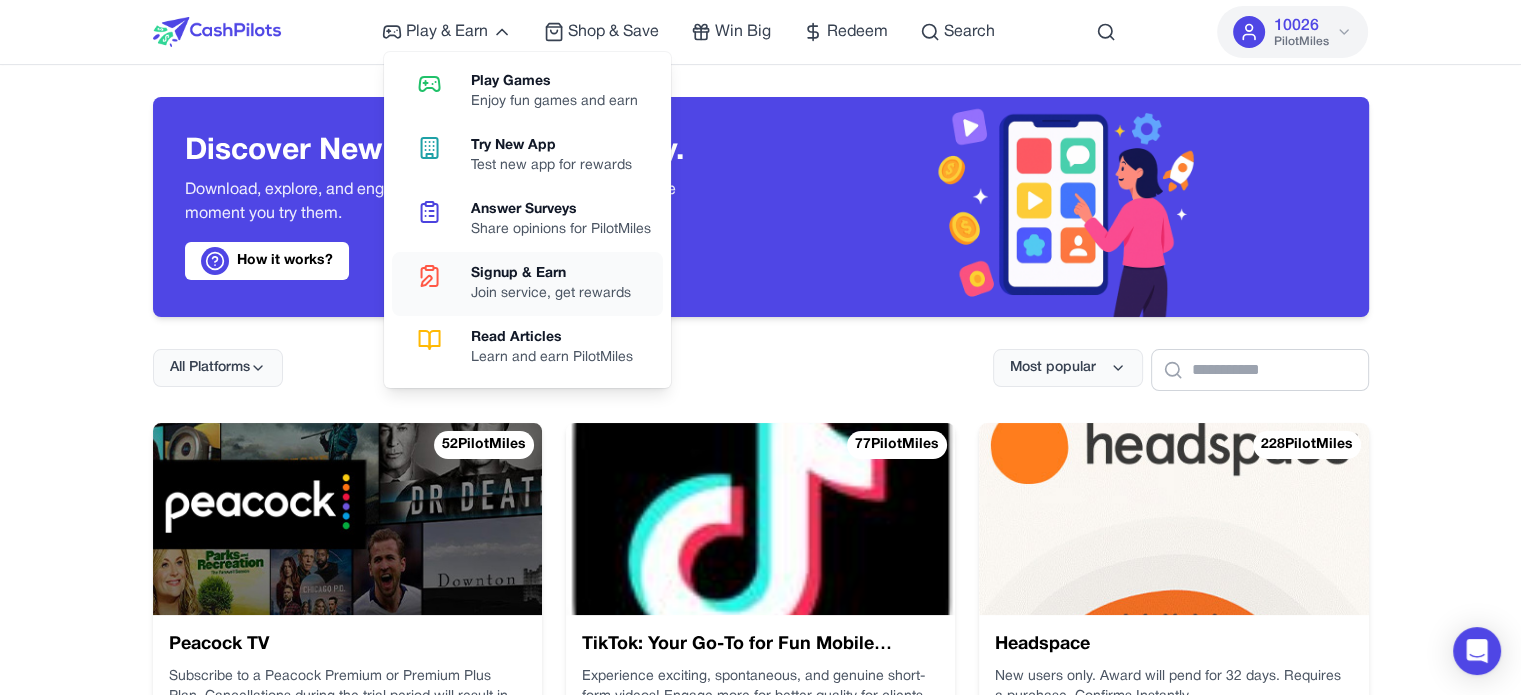 click on "Signup & Earn" at bounding box center [551, 274] 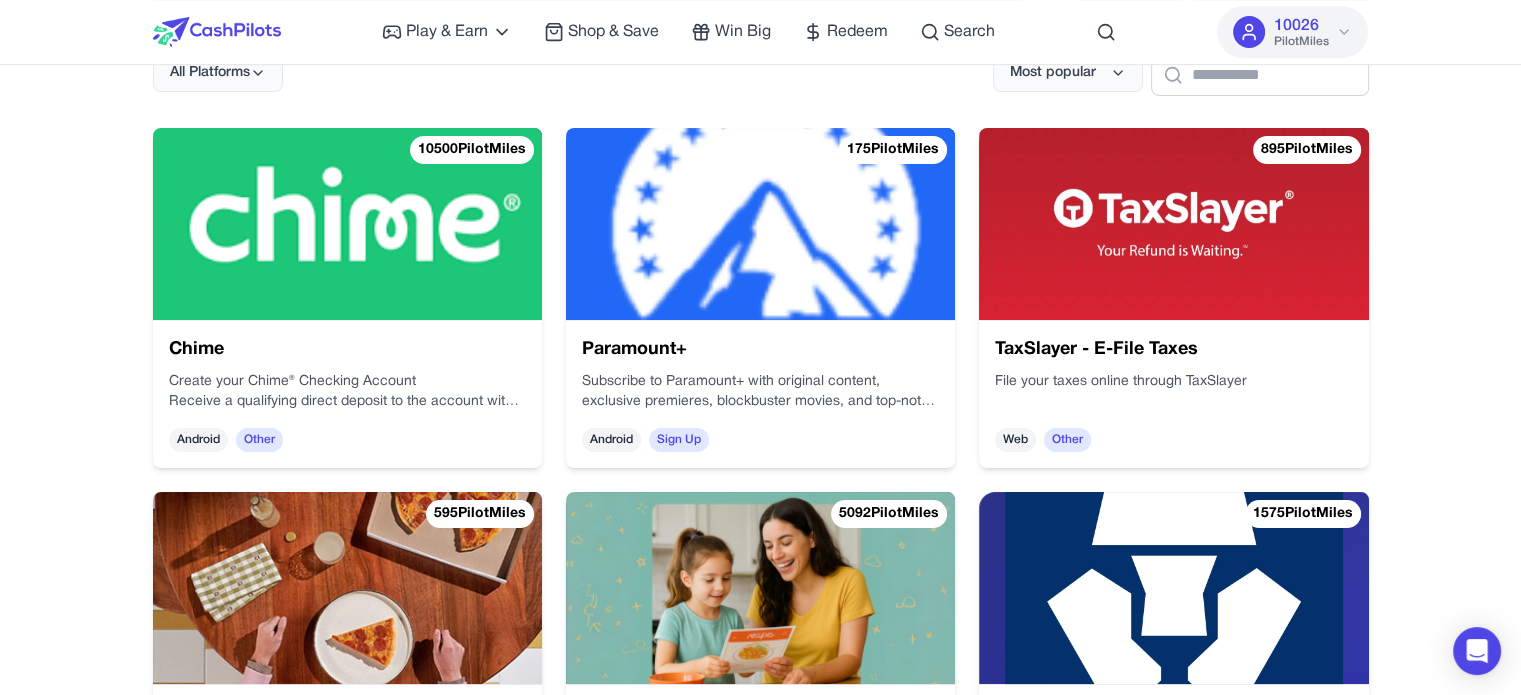 scroll, scrollTop: 300, scrollLeft: 0, axis: vertical 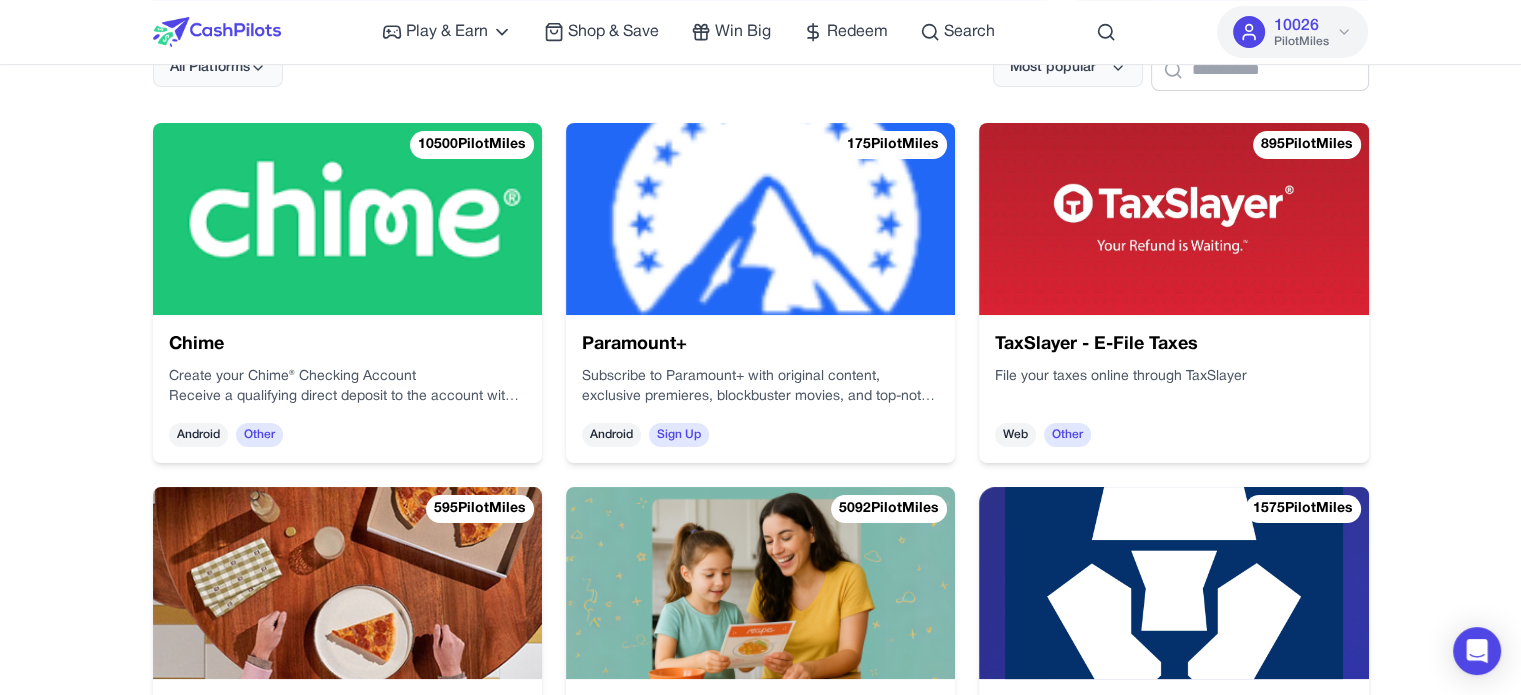 click at bounding box center (1173, 219) 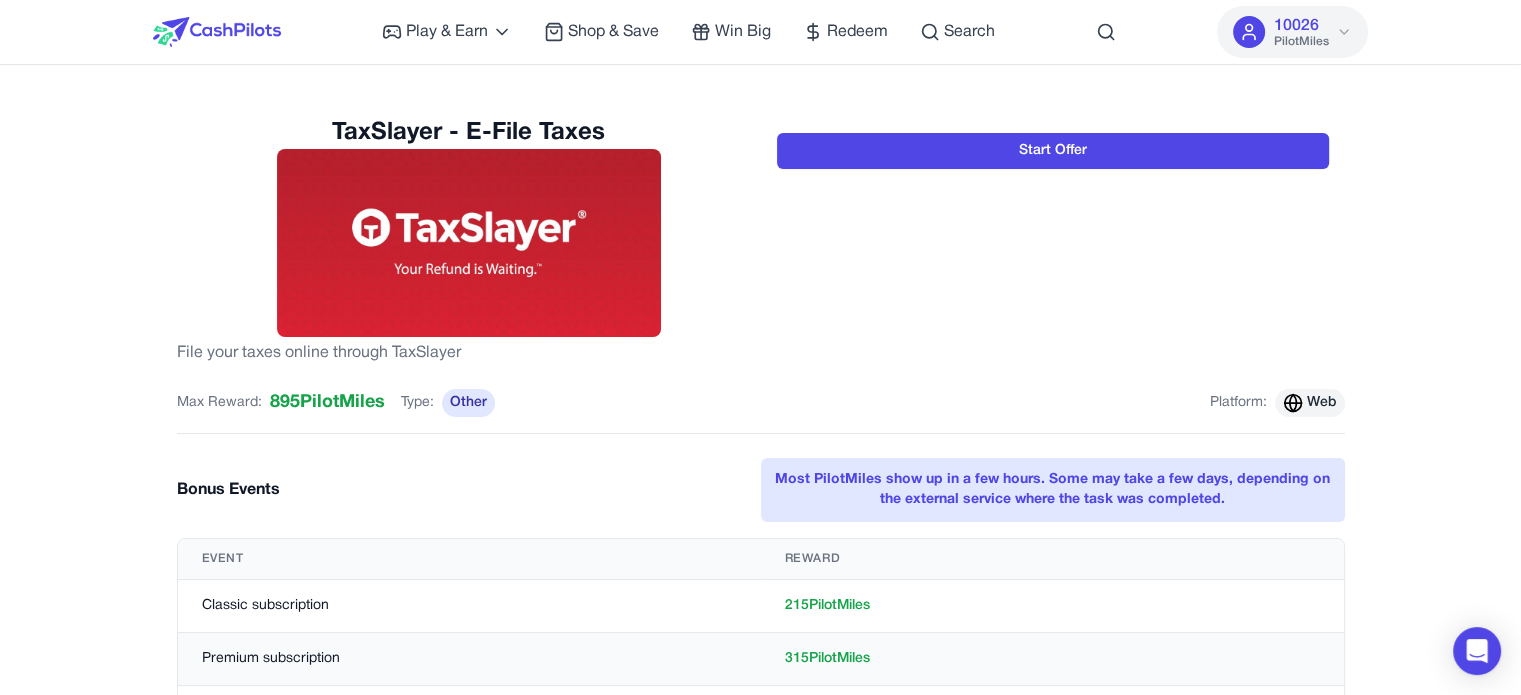 scroll, scrollTop: 0, scrollLeft: 0, axis: both 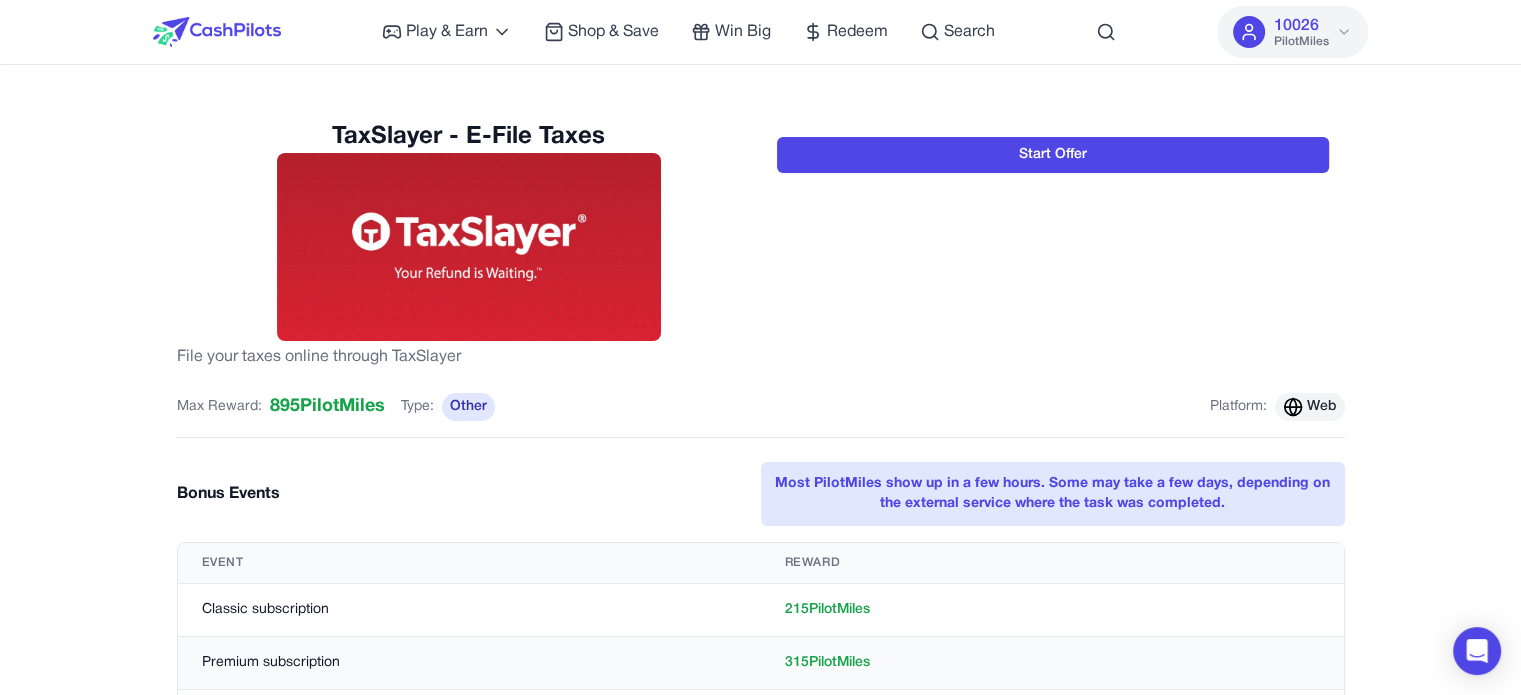 click on "Play & Earn Play Games Enjoy fun games and earn Try New App Test new app for rewards Answer Surveys Share opinions for PilotMiles Signup & Earn Join service, get rewards Read Articles Learn and earn PilotMiles Shop & Save Win Big Redeem Search [NUMBER] PilotMiles Home Play & Earn Shop & Save Win Big Redeem Search [USERNAME] [NUMBER] PilotMiles TaxSlayer - E-File Taxes File your taxes online through TaxSlayer Start Offer Max Reward: [NUMBER] PilotMiles Type: Other Platform: Web Bonus Events Most PilotMiles show up in a few hours. Some may take a few days, depending on the external service where the task was completed. Event Reward Classic subscription [NUMBER] PilotMiles Premium subscription [NUMBER] PilotMiles Self-Employed subscription [NUMBER] PilotMiles navigation All Offers Sweepstakes Shopping Rewards Search FAQs What is CashPilots How to Create an Account How do I Earn PilotMiles How Do Sweepstakes Work How to Redeem PilotMiles Legal & Policies Terms of Service Privacy Policy Help & Support Help Center Contact Us" at bounding box center (760, 659) 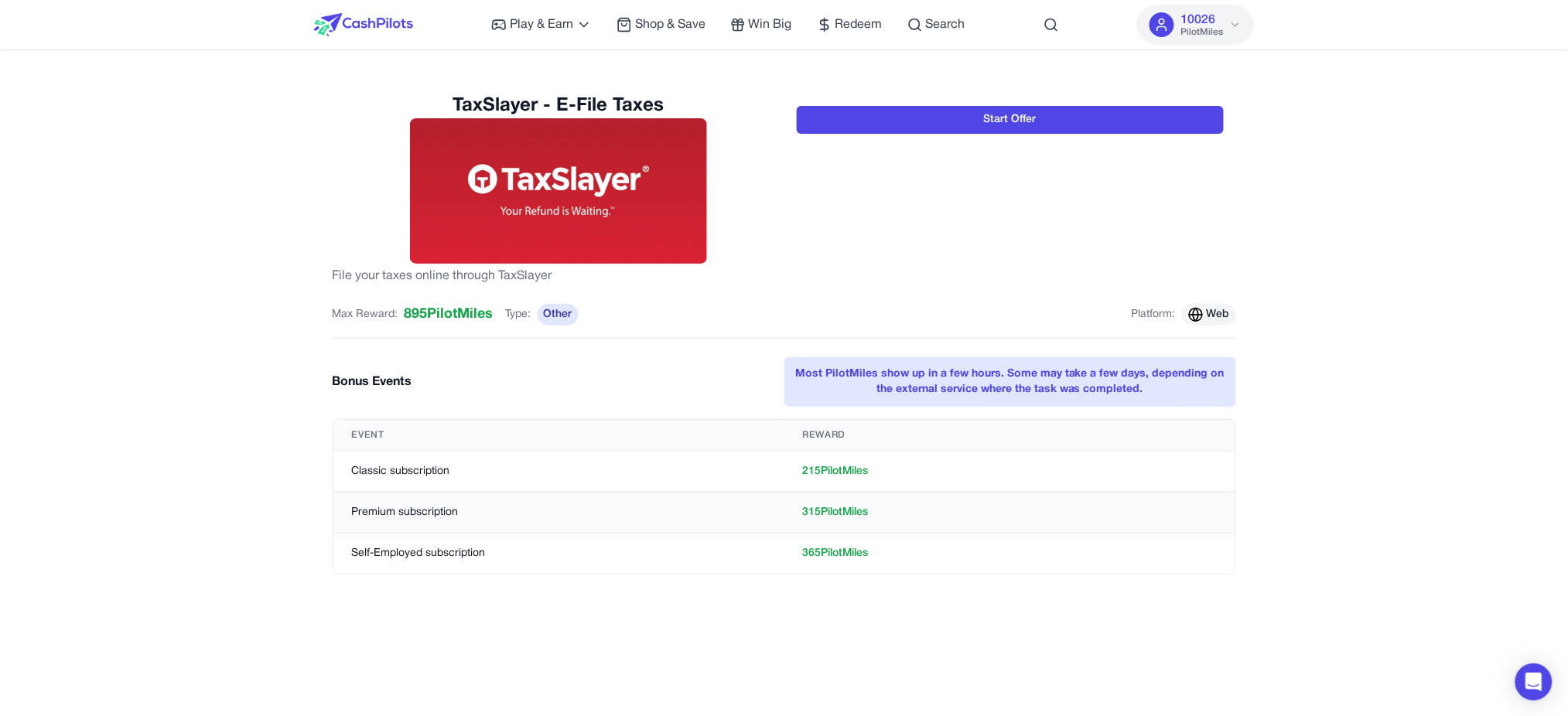 click on "Play & Earn Play Games Enjoy fun games and earn Try New App Test new app for rewards Answer Surveys Share opinions for PilotMiles Signup & Earn Join service, get rewards Read Articles Learn and earn PilotMiles Shop & Save Win Big Redeem Search [NUMBER] PilotMiles Home Play & Earn Shop & Save Win Big Redeem Search [USERNAME] [NUMBER] PilotMiles TaxSlayer - E-File Taxes File your taxes online through TaxSlayer Start Offer Max Reward: [NUMBER] PilotMiles Type: Other Platform: Web Bonus Events Most PilotMiles show up in a few hours. Some may take a few days, depending on the external service where the task was completed. Event Reward Classic subscription [NUMBER] PilotMiles Premium subscription [NUMBER] PilotMiles Self-Employed subscription [NUMBER] PilotMiles navigation All Offers Sweepstakes Shopping Rewards Search FAQs What is CashPilots How to Create an Account How do I Earn PilotMiles How Do Sweepstakes Work How to Redeem PilotMiles Legal & Policies Terms of Service Privacy Policy Help & Support Help Center Contact Us" at bounding box center [784, 599] 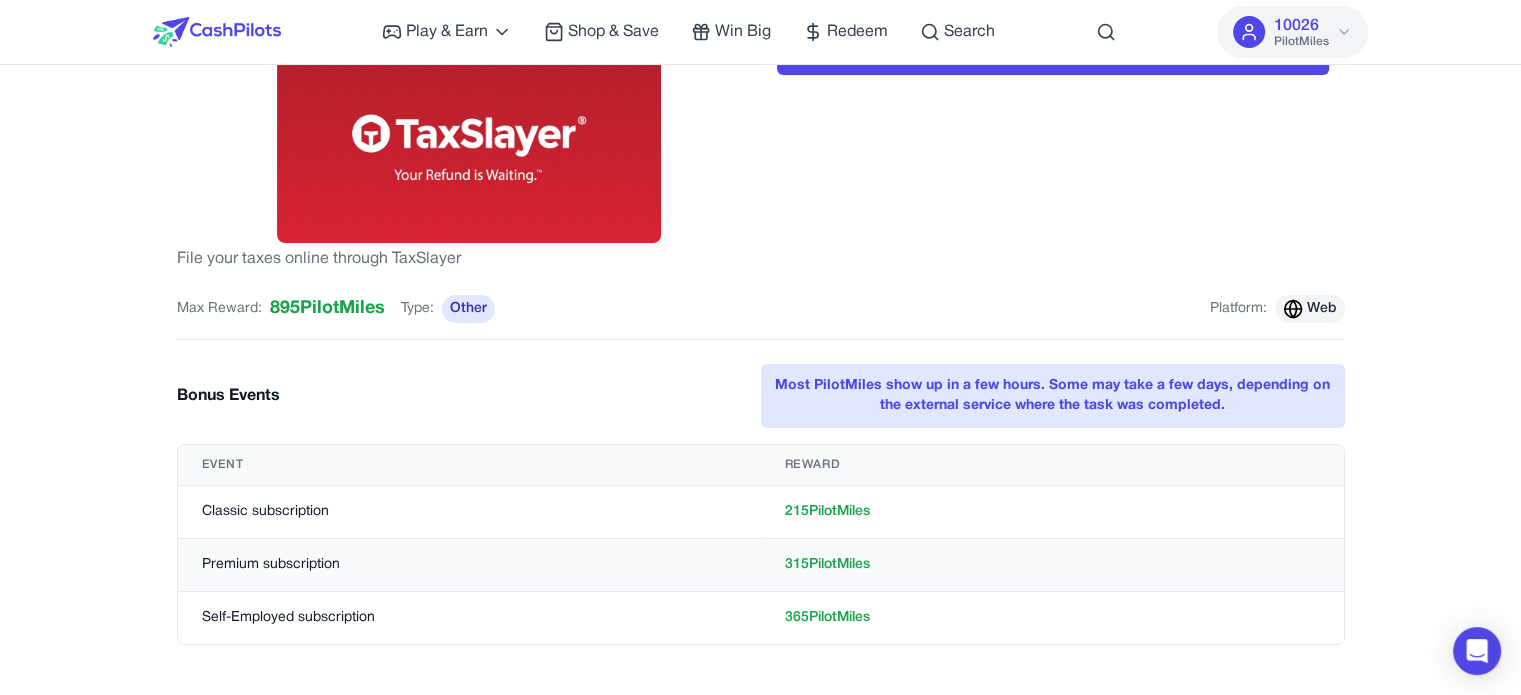 scroll, scrollTop: 0, scrollLeft: 0, axis: both 